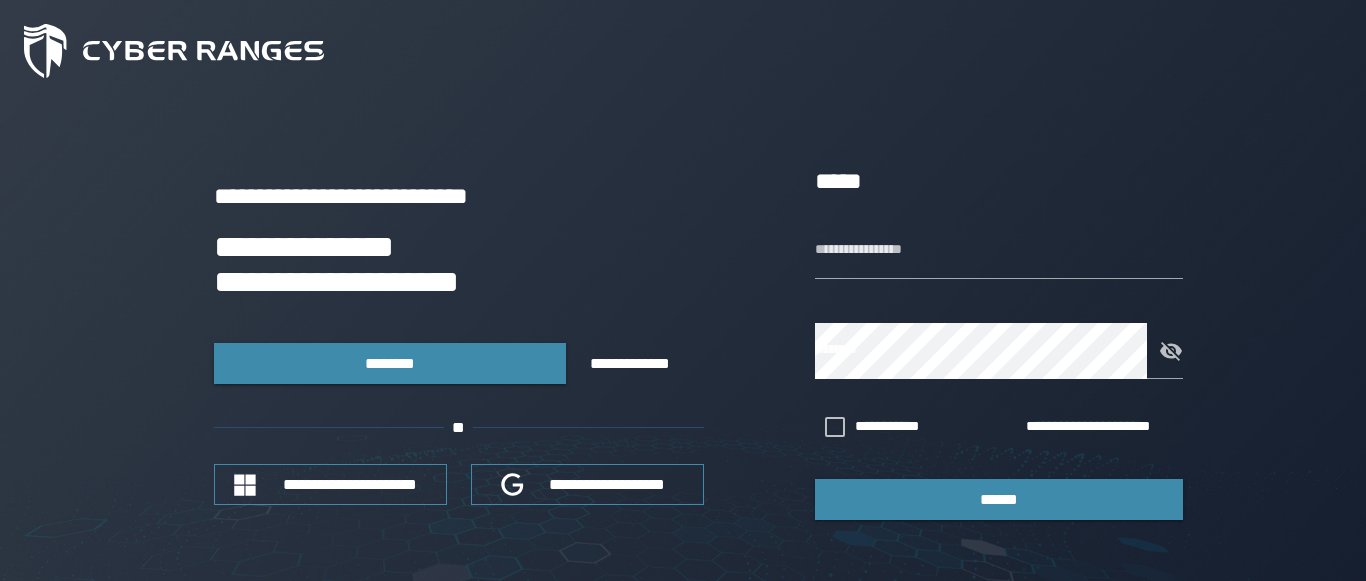 scroll, scrollTop: 0, scrollLeft: 0, axis: both 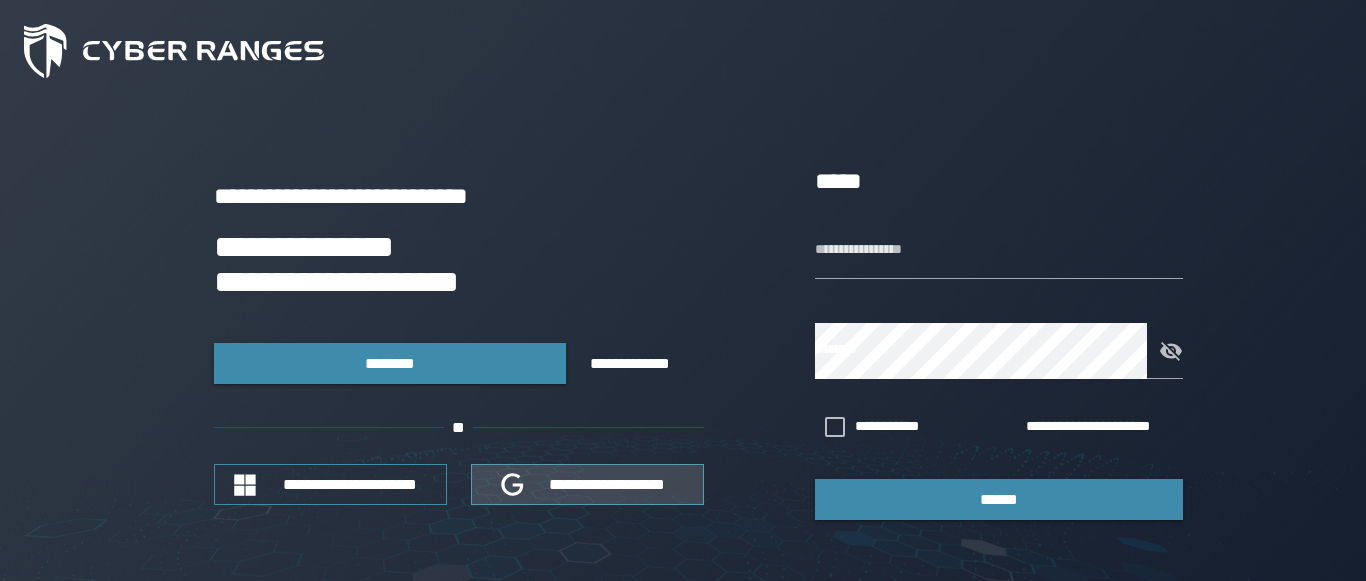 click on "**********" at bounding box center (608, 484) 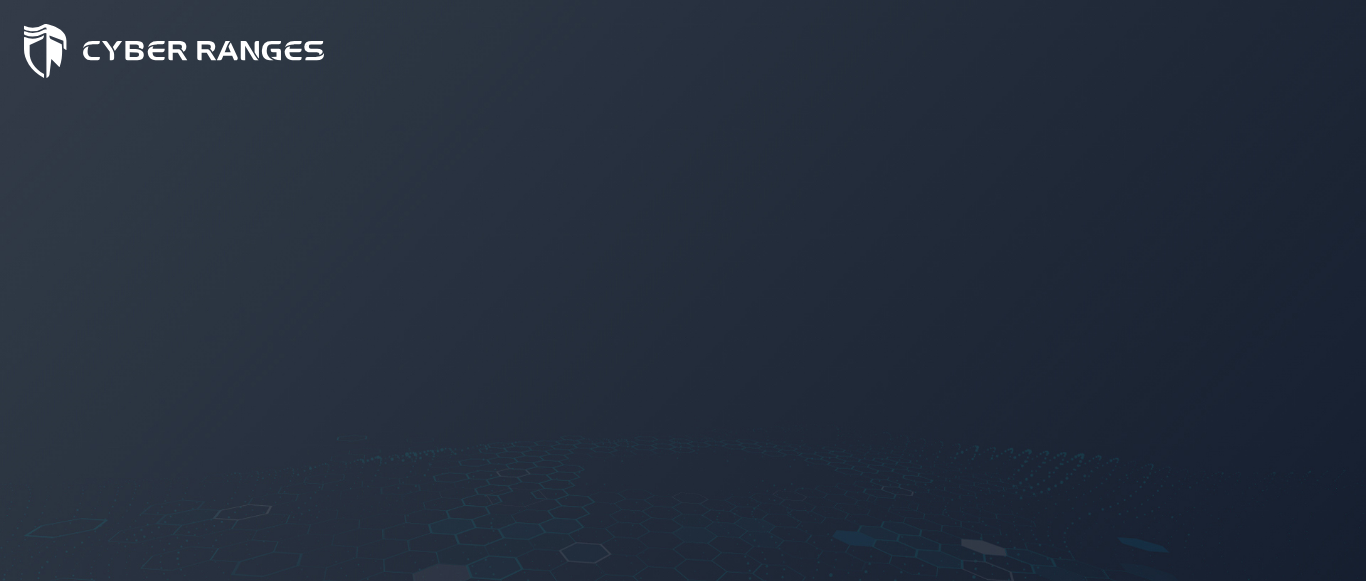 scroll, scrollTop: 0, scrollLeft: 0, axis: both 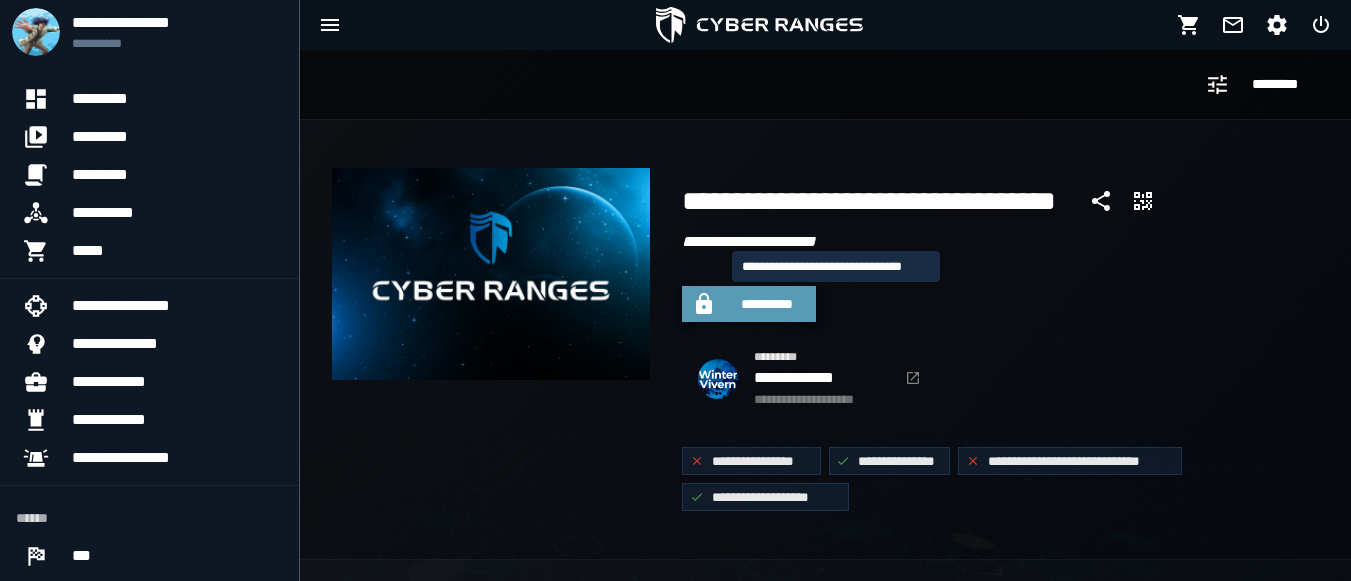 click on "**********" at bounding box center [767, 304] 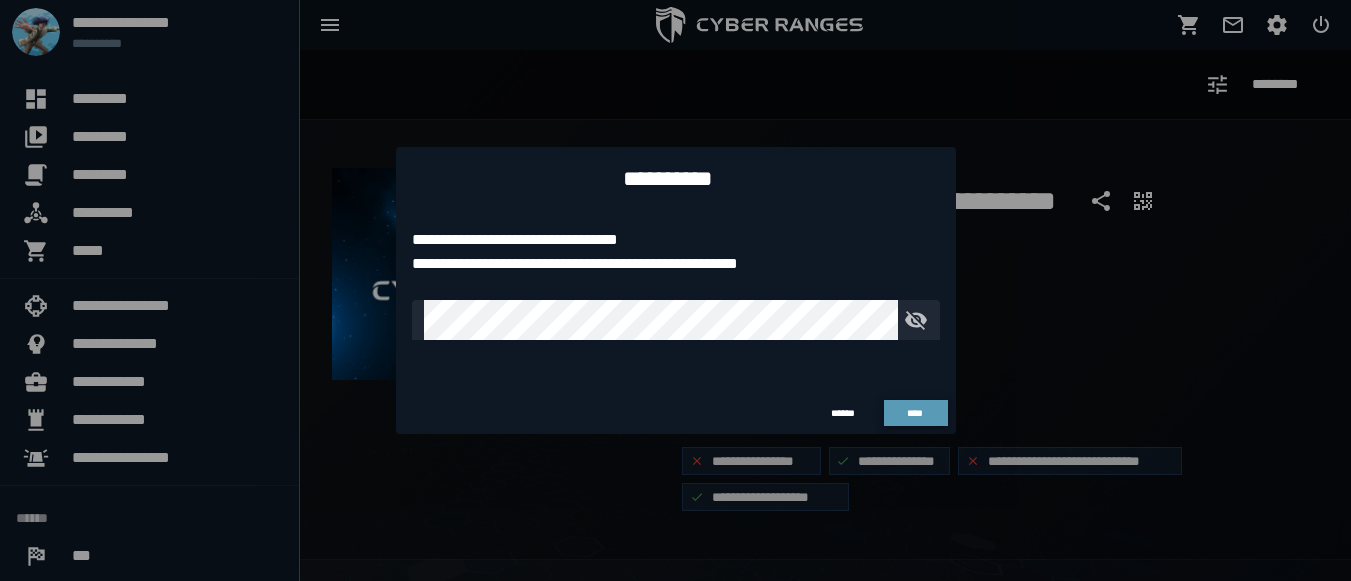 click on "****" at bounding box center [915, 413] 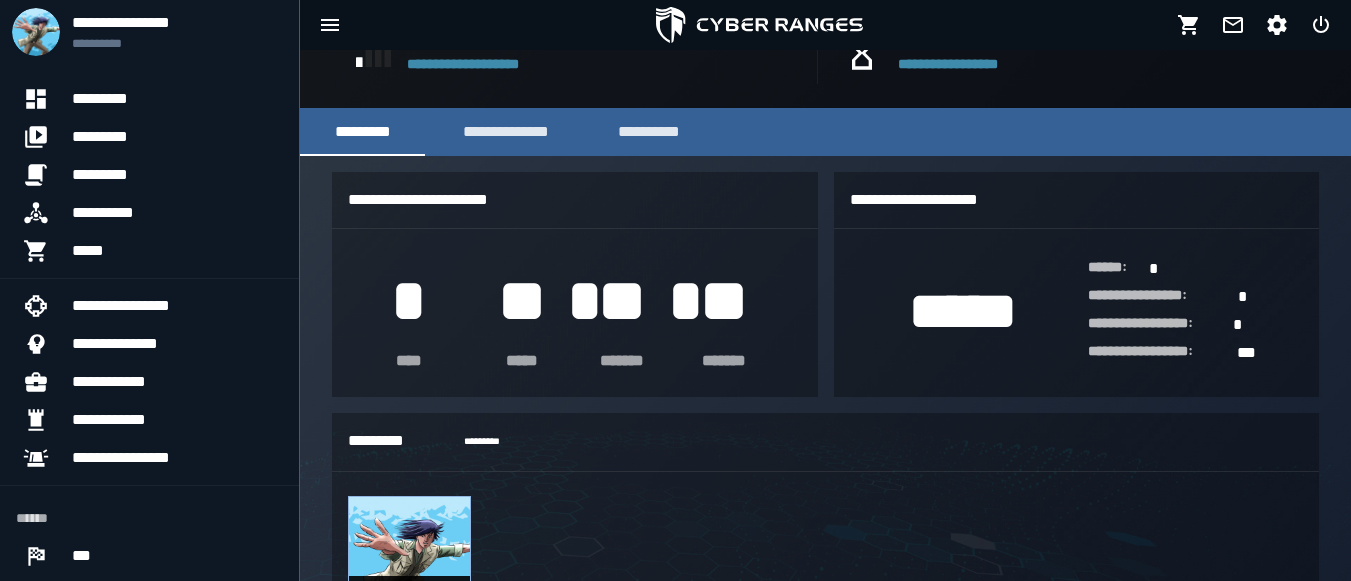 scroll, scrollTop: 657, scrollLeft: 0, axis: vertical 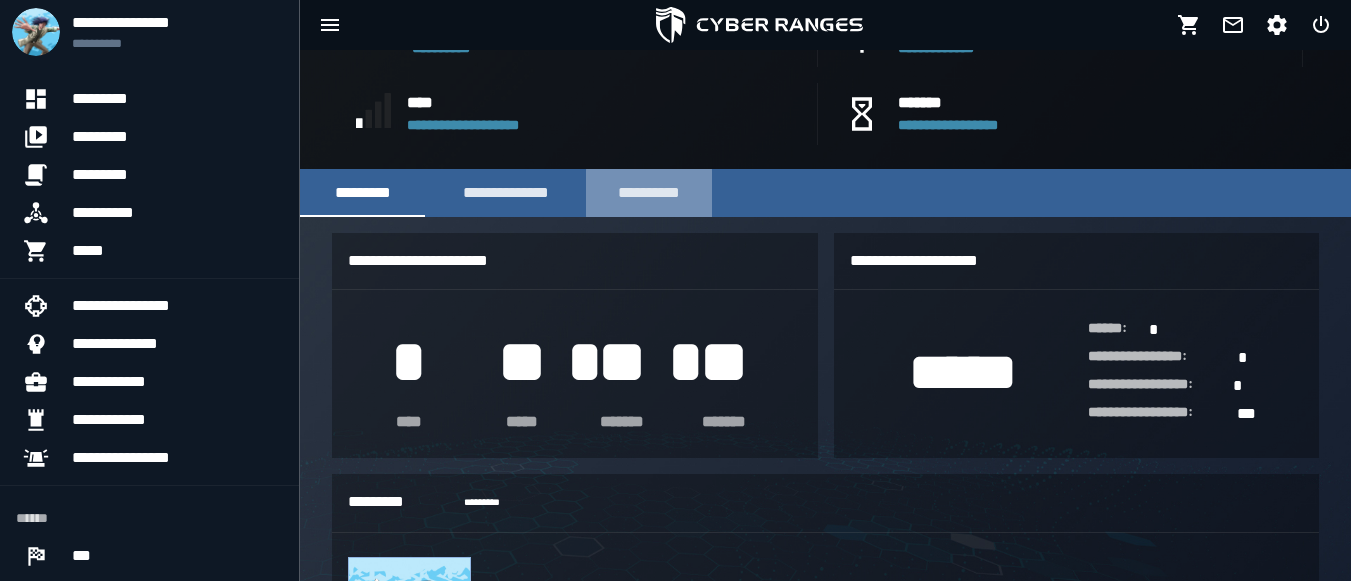 click on "**********" at bounding box center (649, 193) 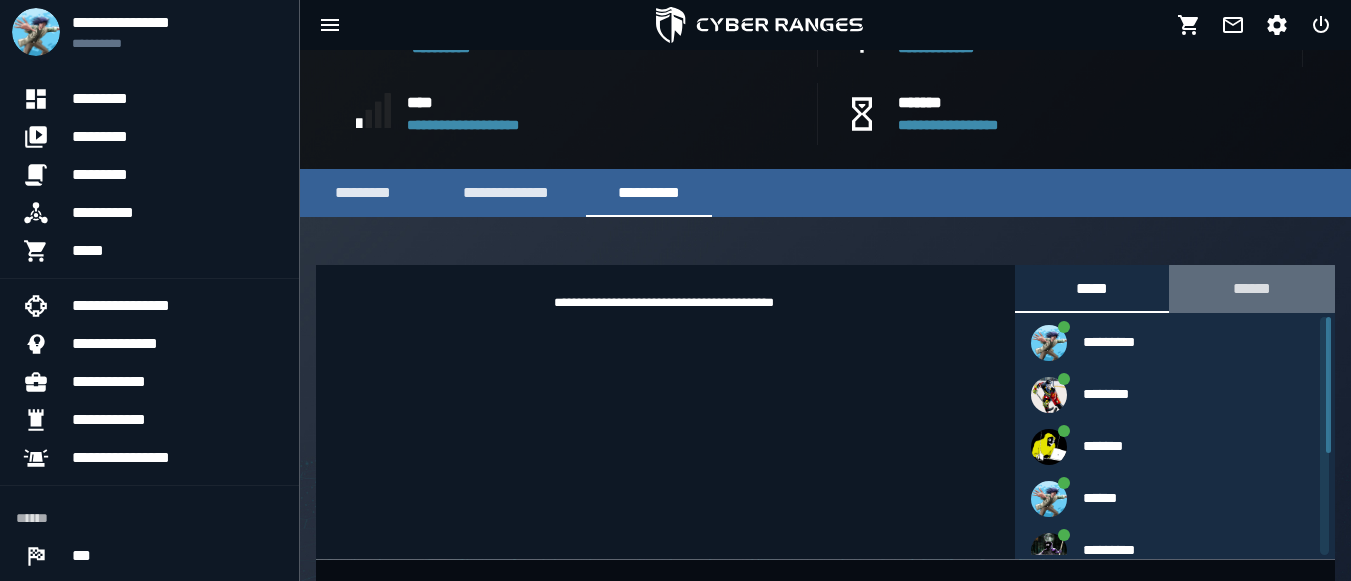 click on "******" at bounding box center [1252, 289] 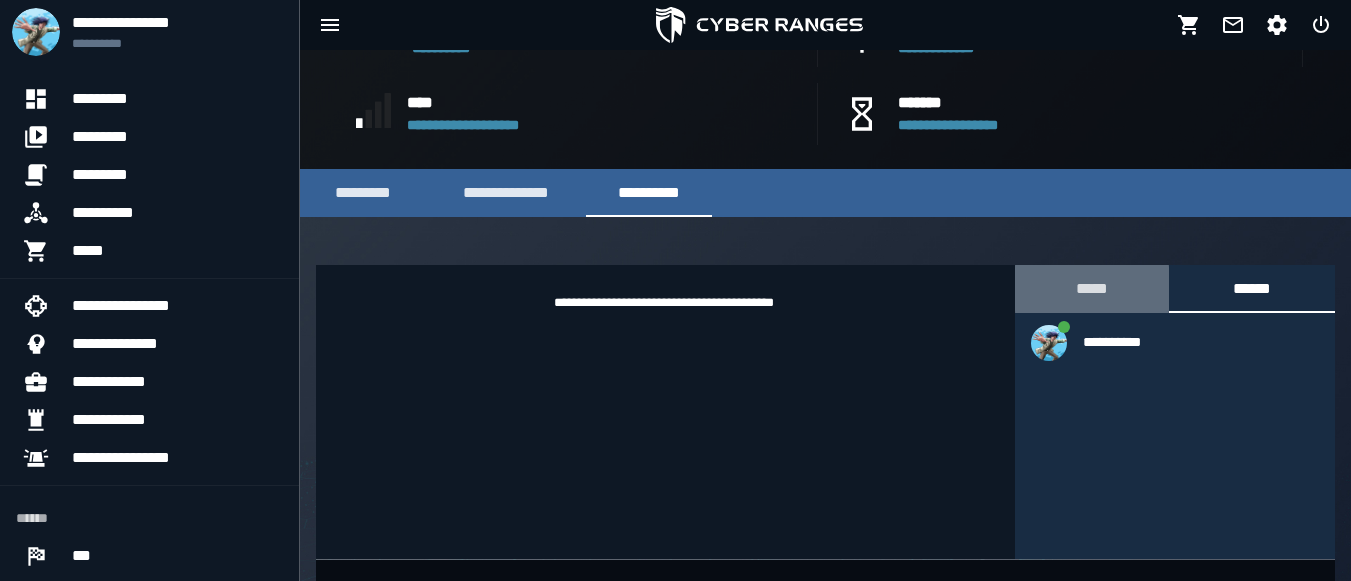 click on "*****" 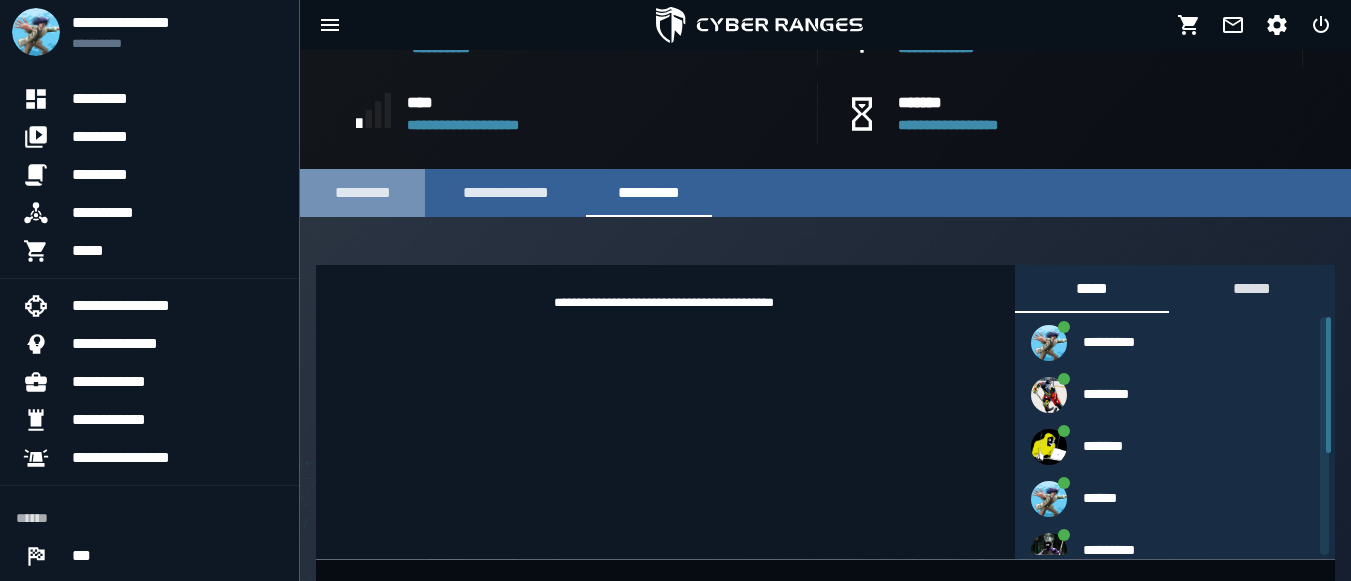 click on "*********" at bounding box center (362, 193) 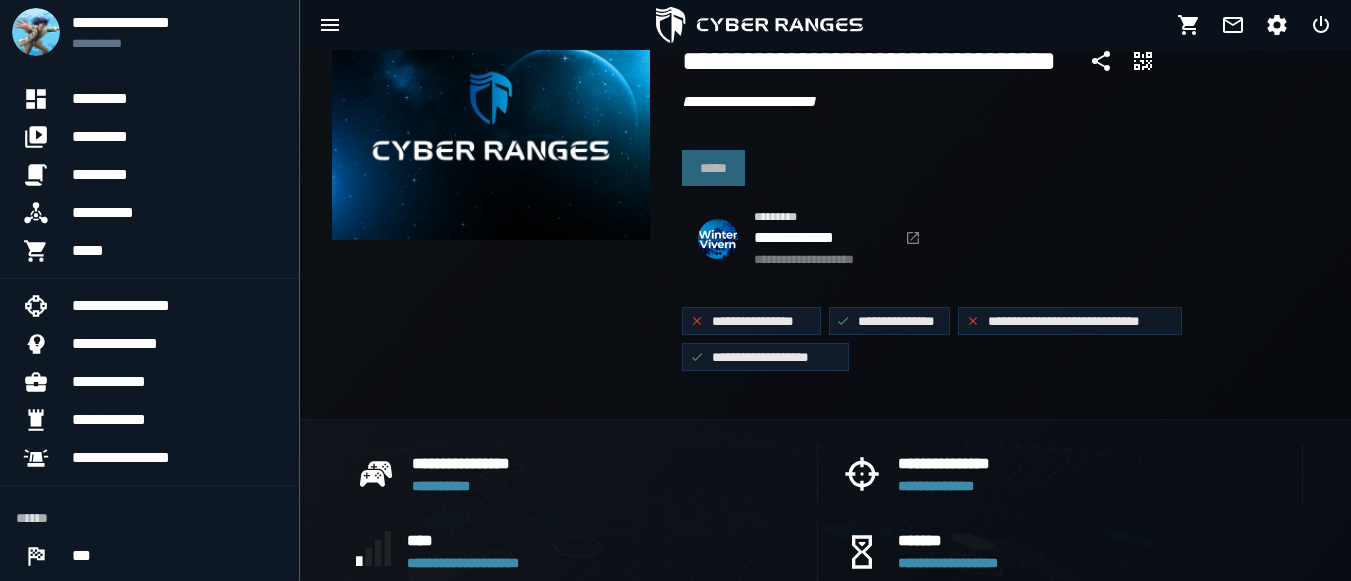 scroll, scrollTop: 122, scrollLeft: 0, axis: vertical 